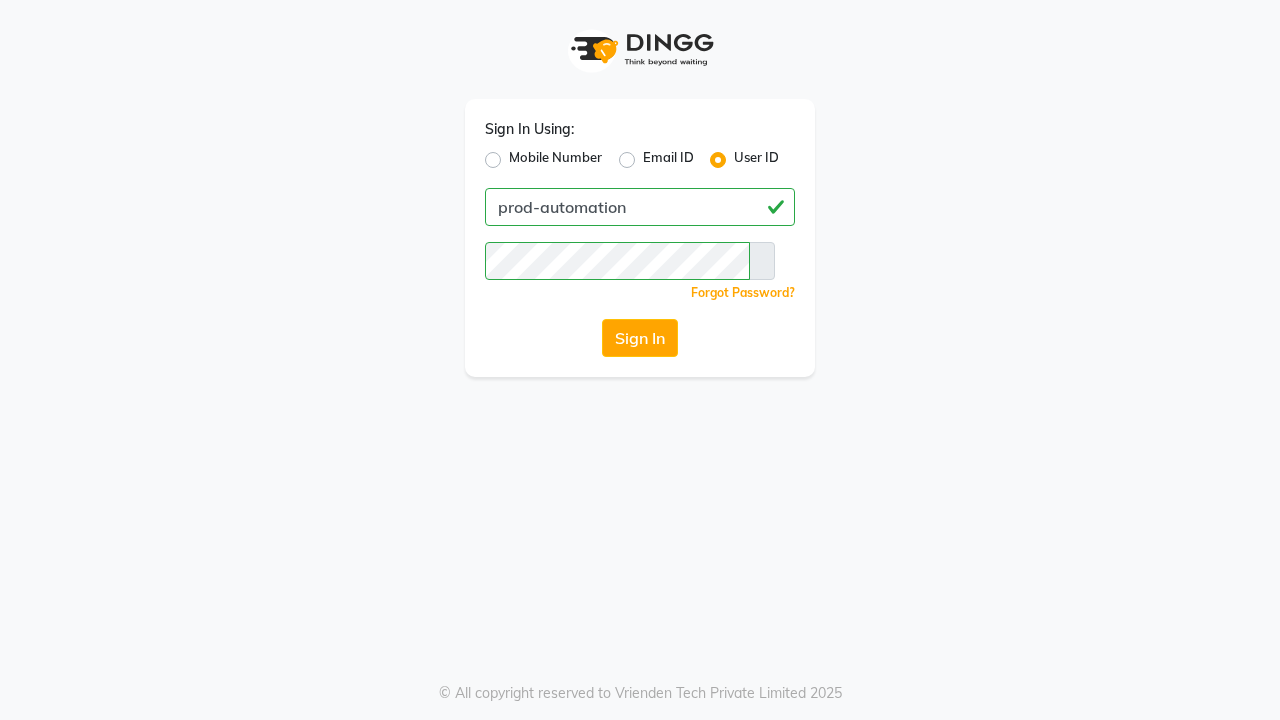 scroll, scrollTop: 0, scrollLeft: 0, axis: both 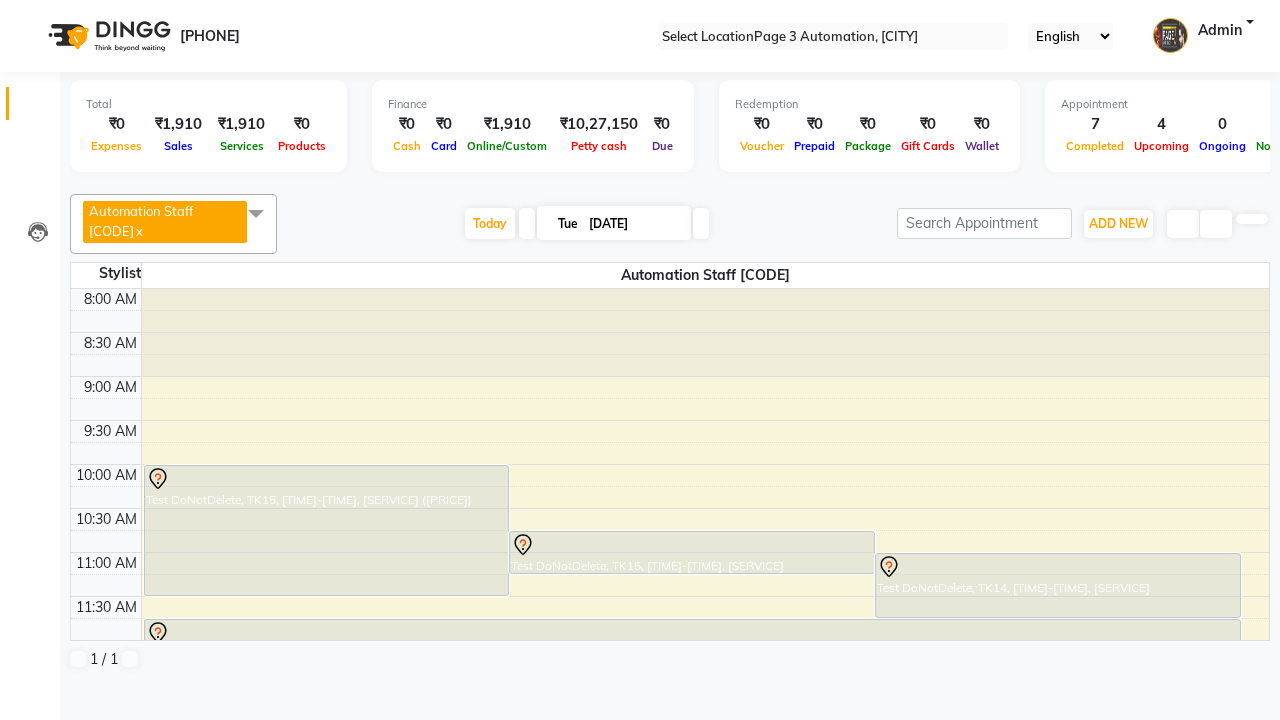 click at bounding box center (31, 8) 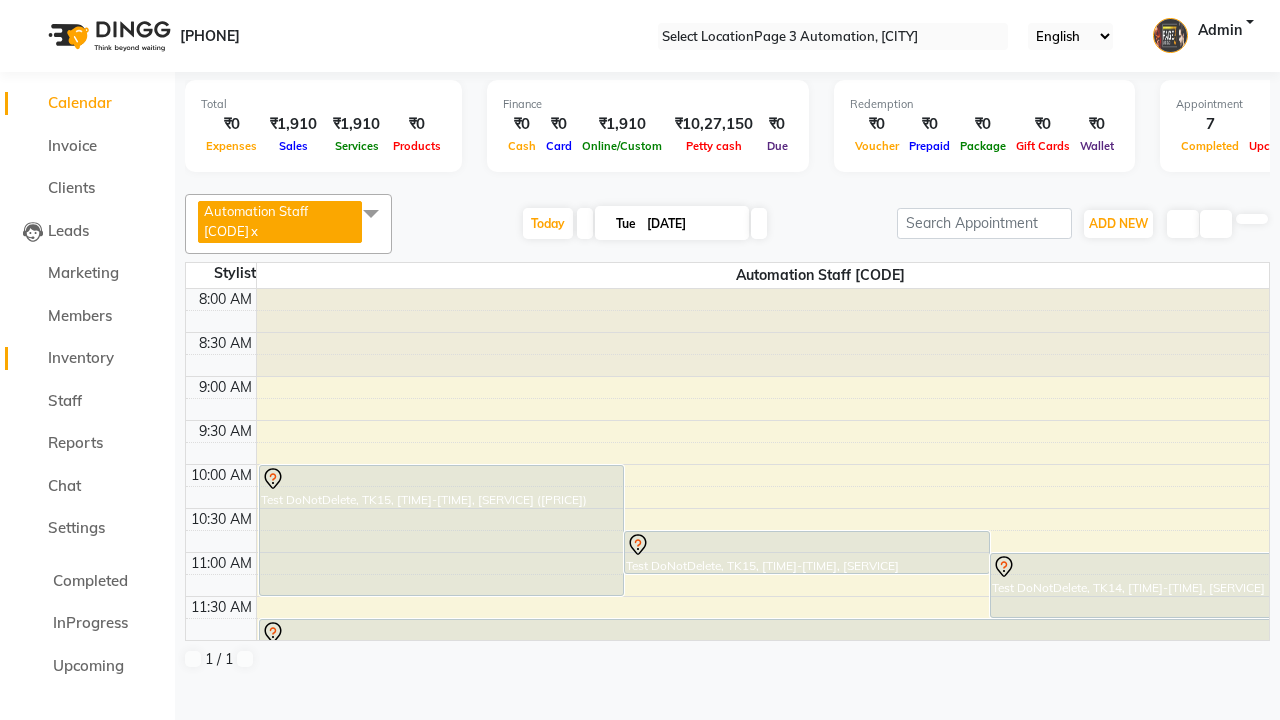click on "Inventory" at bounding box center [81, 357] 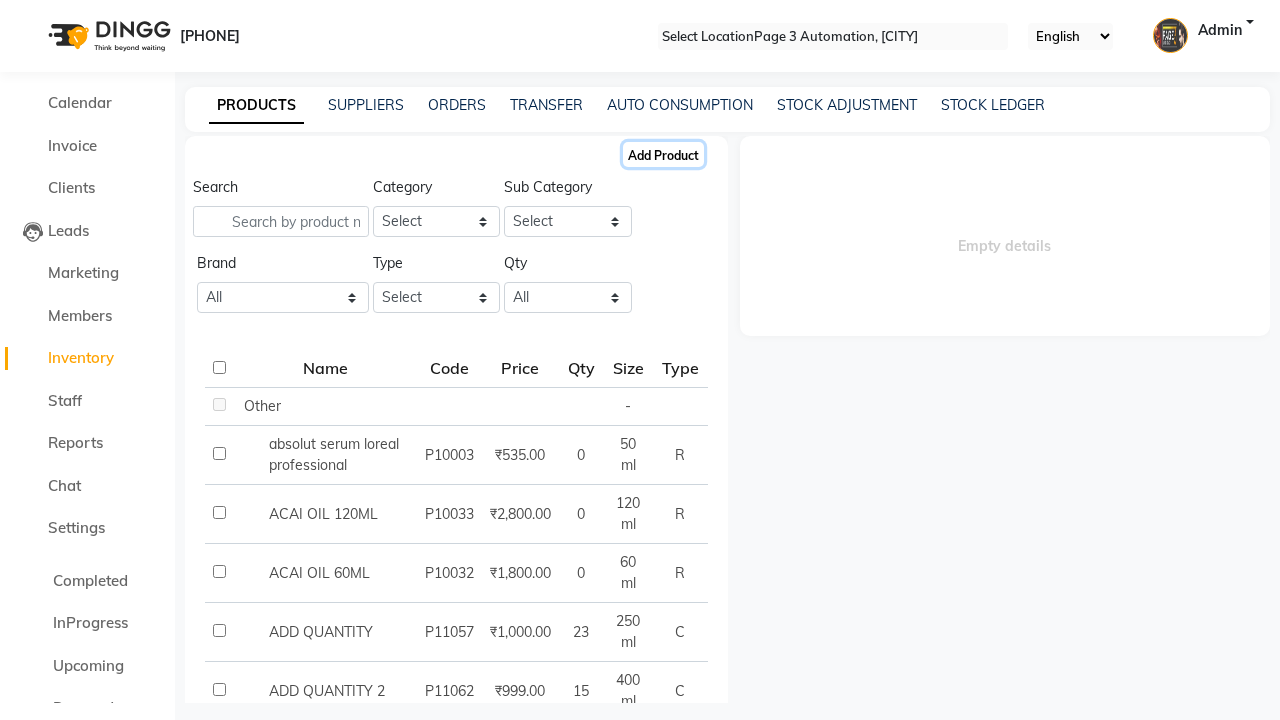 click on "Add Product" at bounding box center [663, 154] 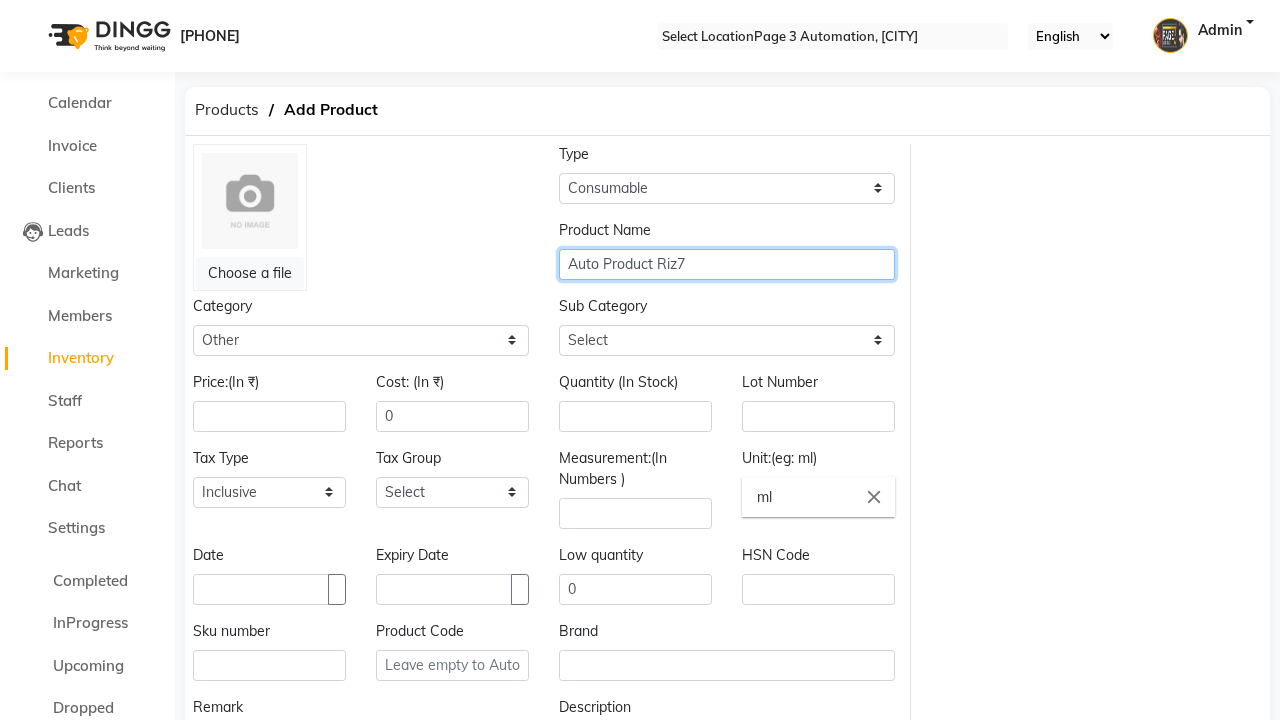 type on "Auto Product Riz7" 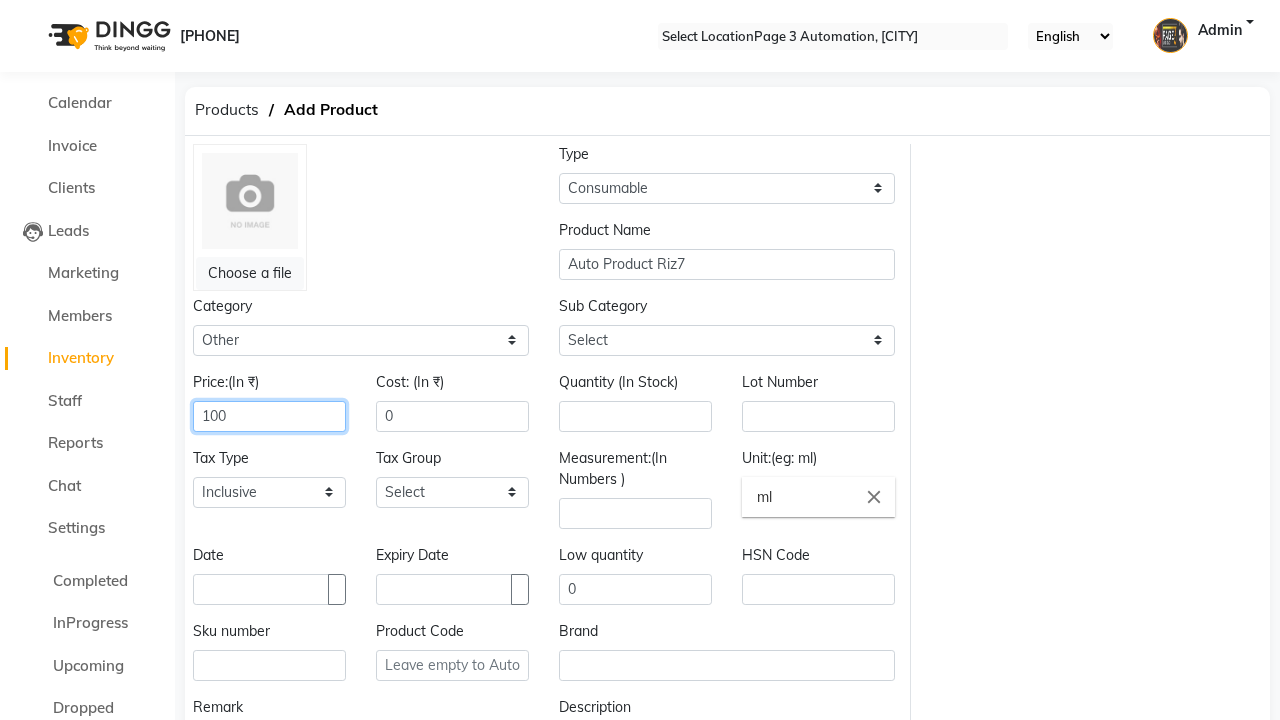 type on "100" 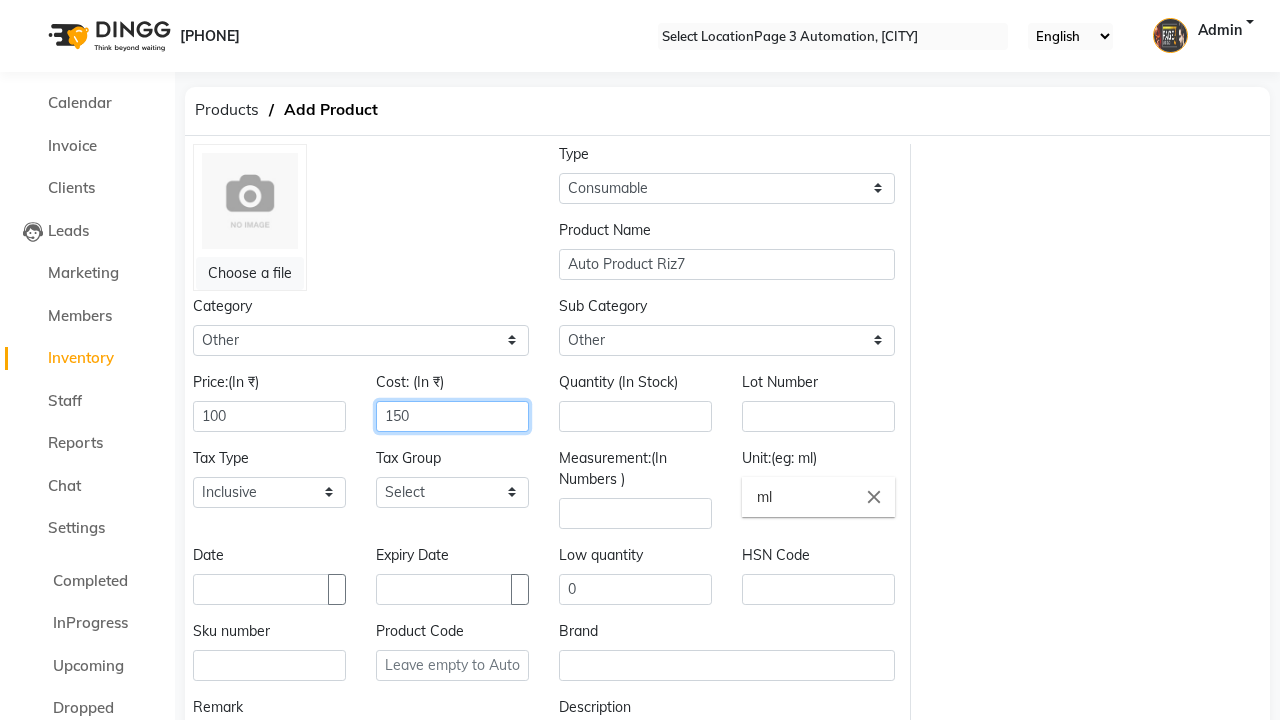 type on "150" 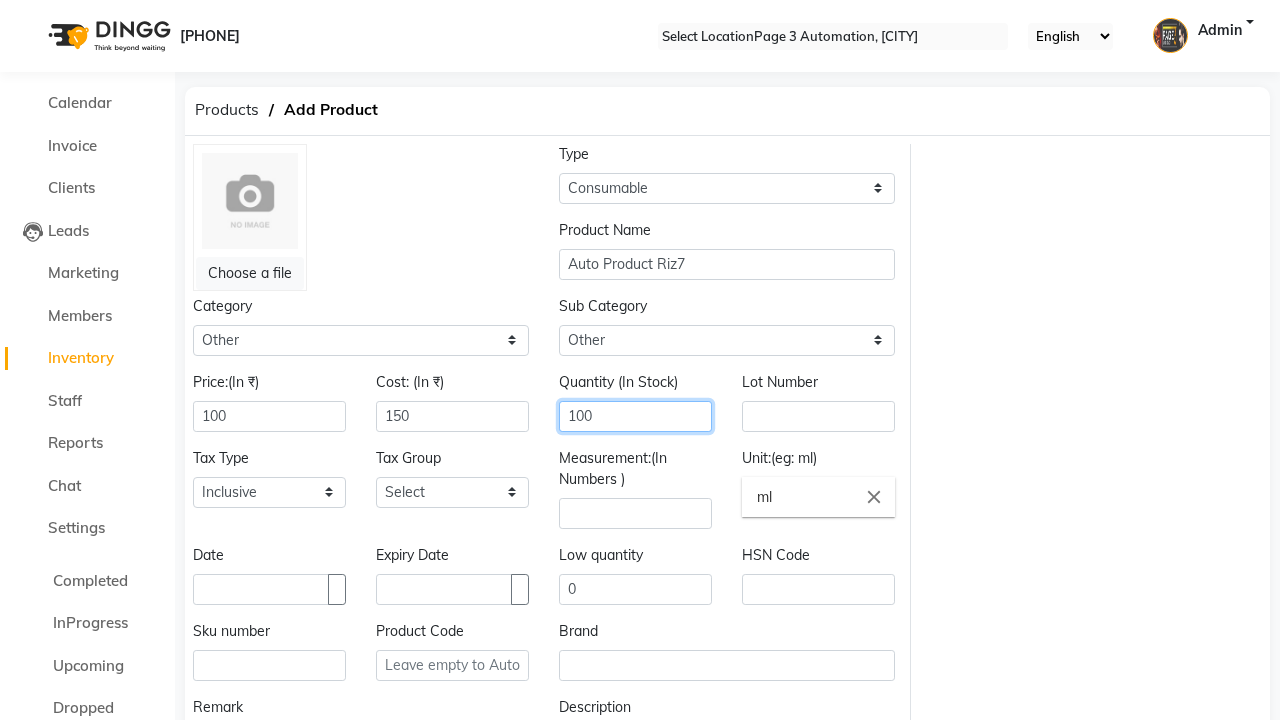 type on "100" 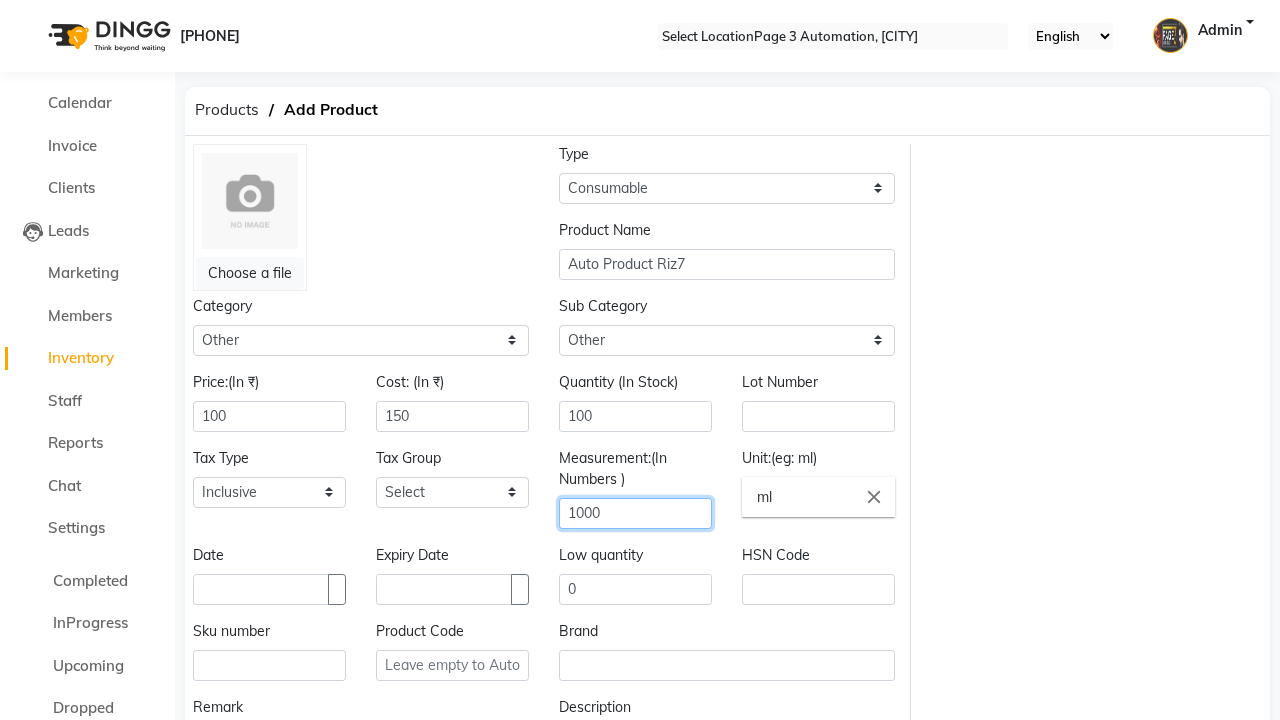 type on "1000" 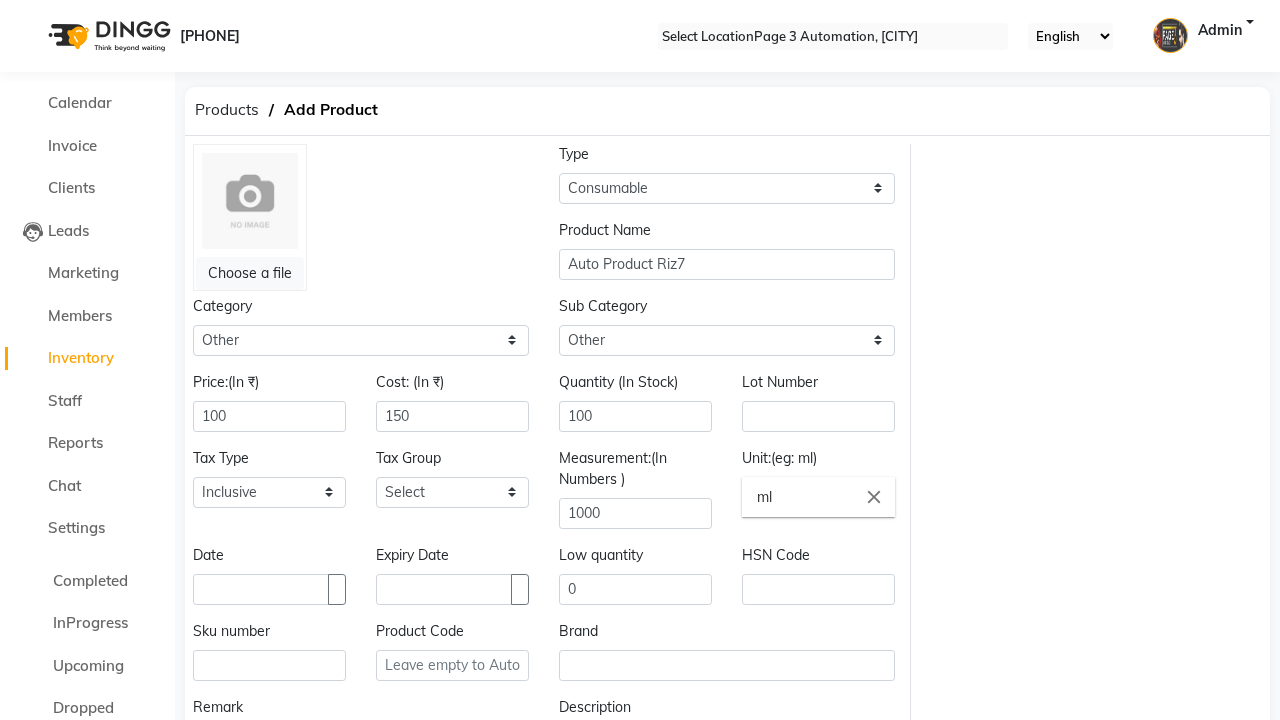 scroll, scrollTop: 17, scrollLeft: 0, axis: vertical 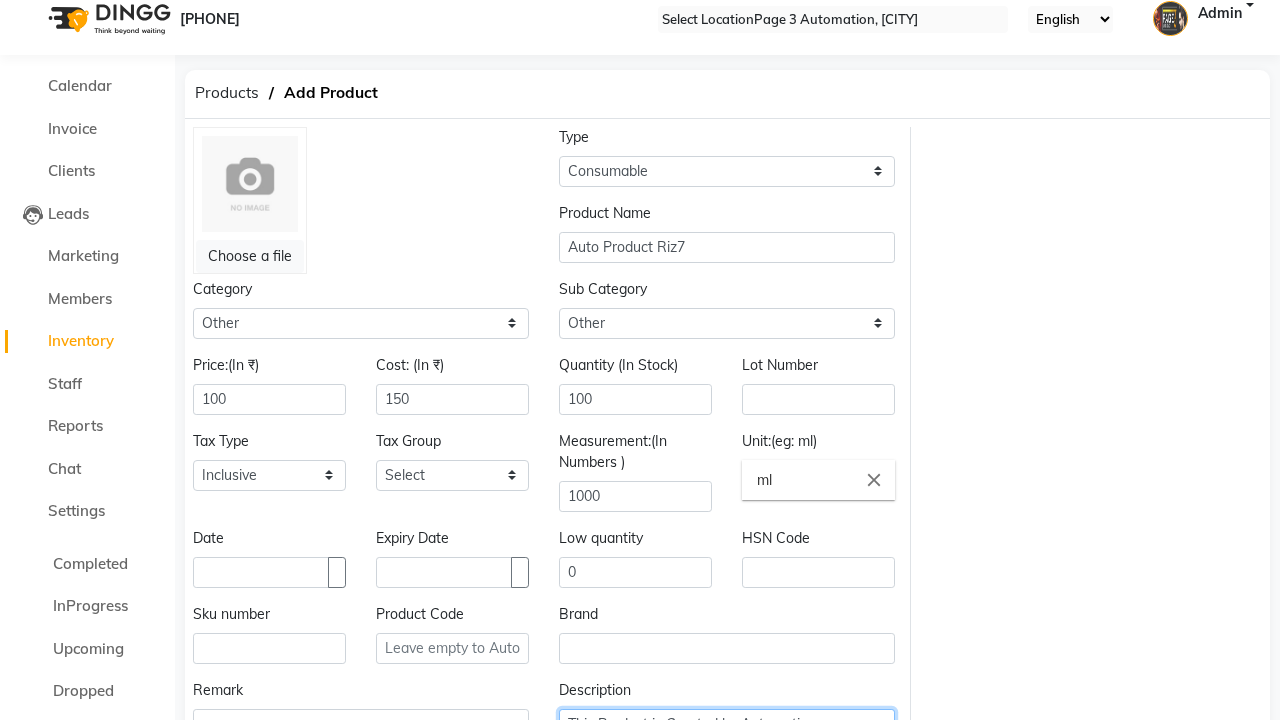 type on "This Product is Created by Automation" 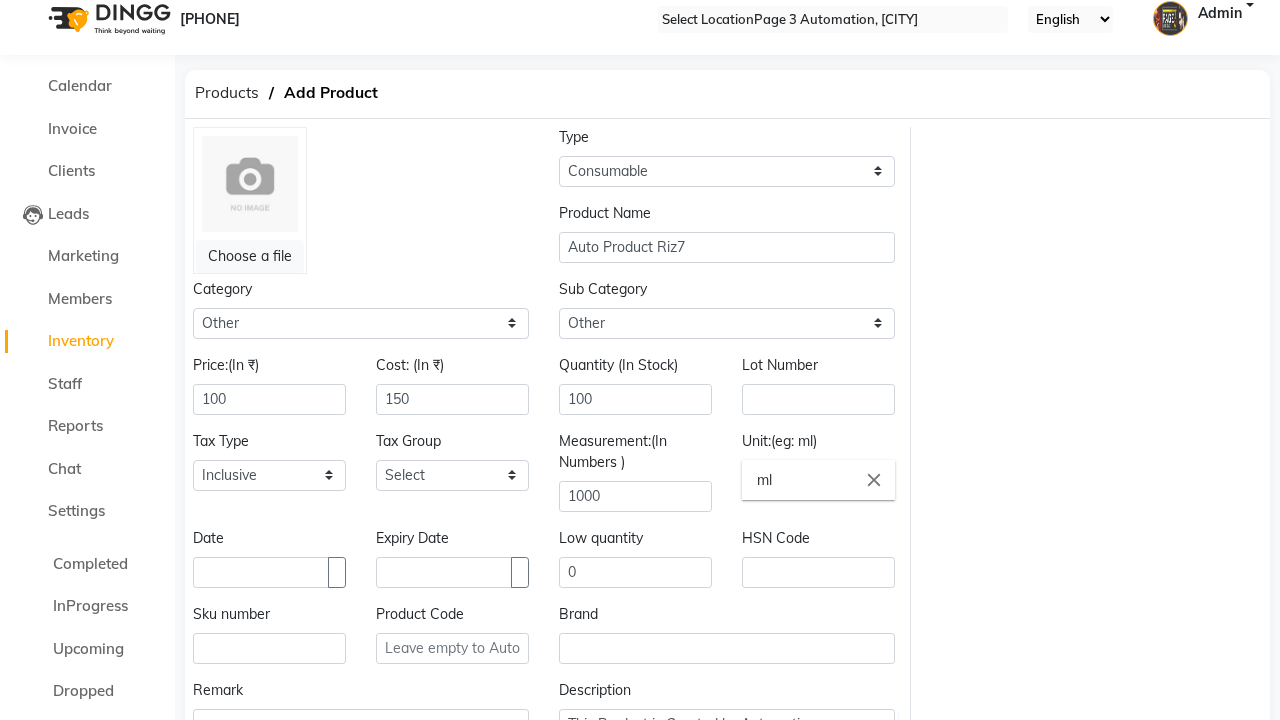 click on "Save" at bounding box center [225, 796] 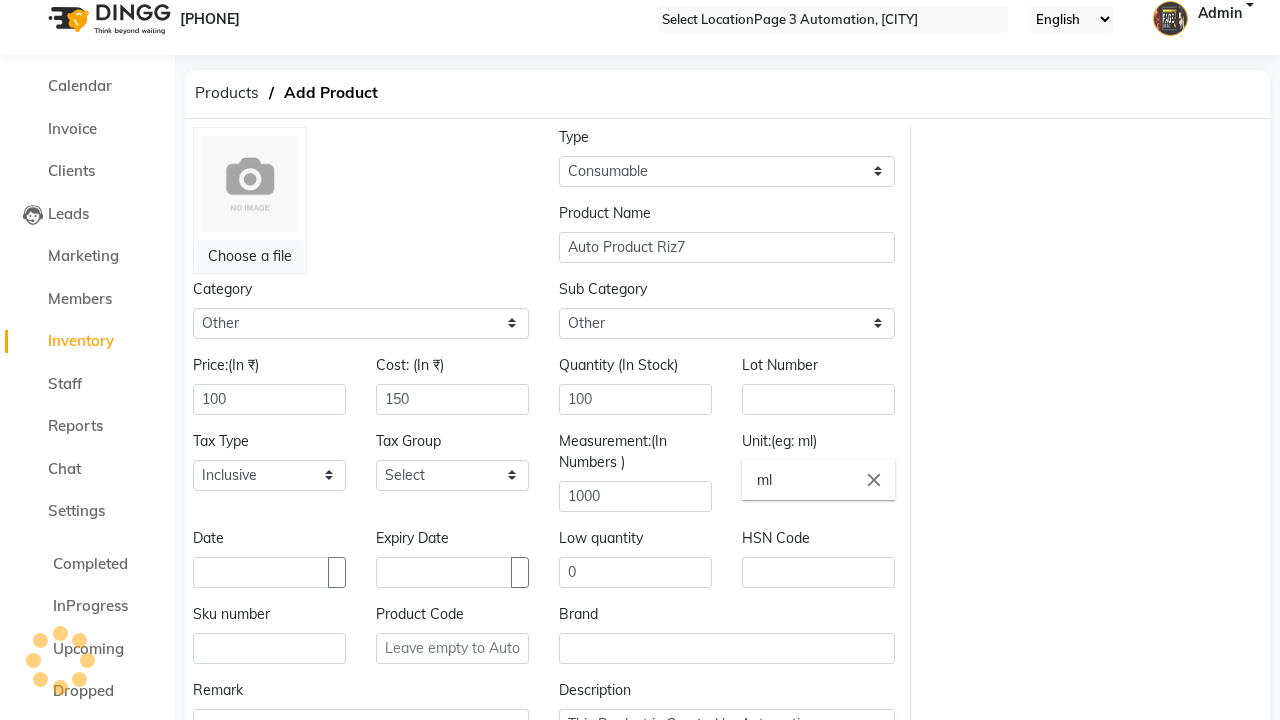 scroll, scrollTop: 157, scrollLeft: 0, axis: vertical 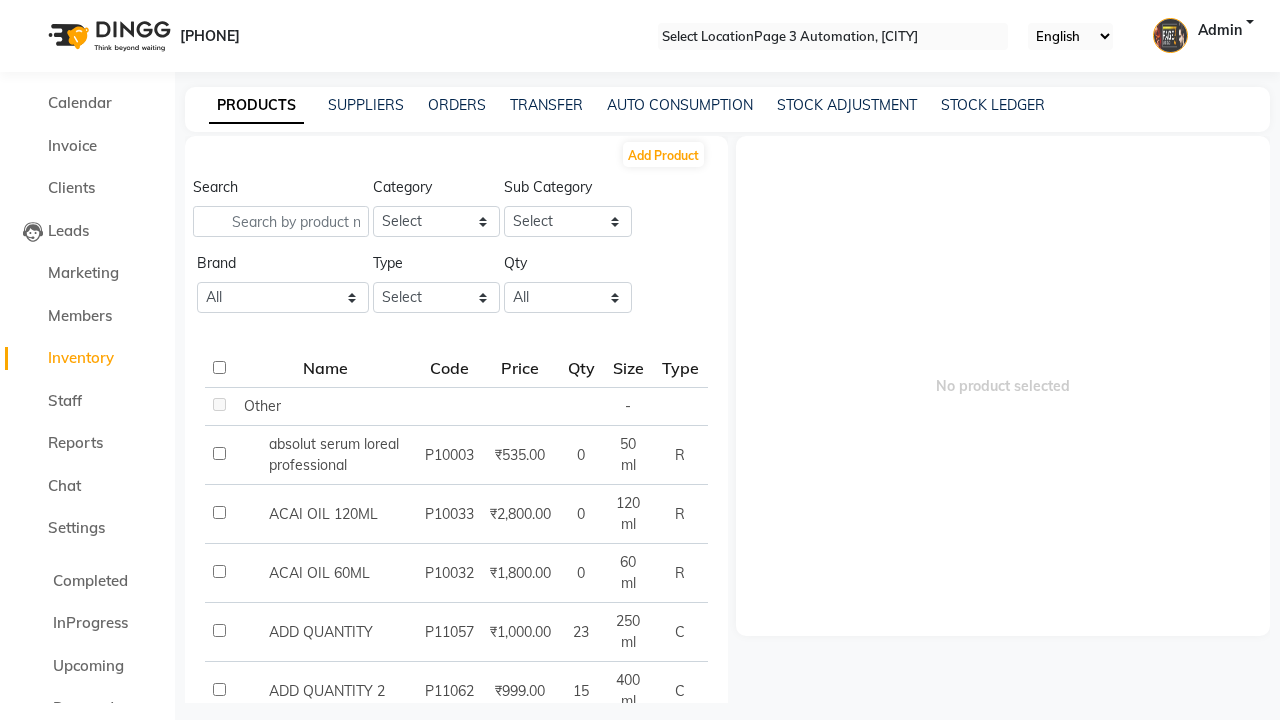 click on "Product added successfully!" at bounding box center [640, 764] 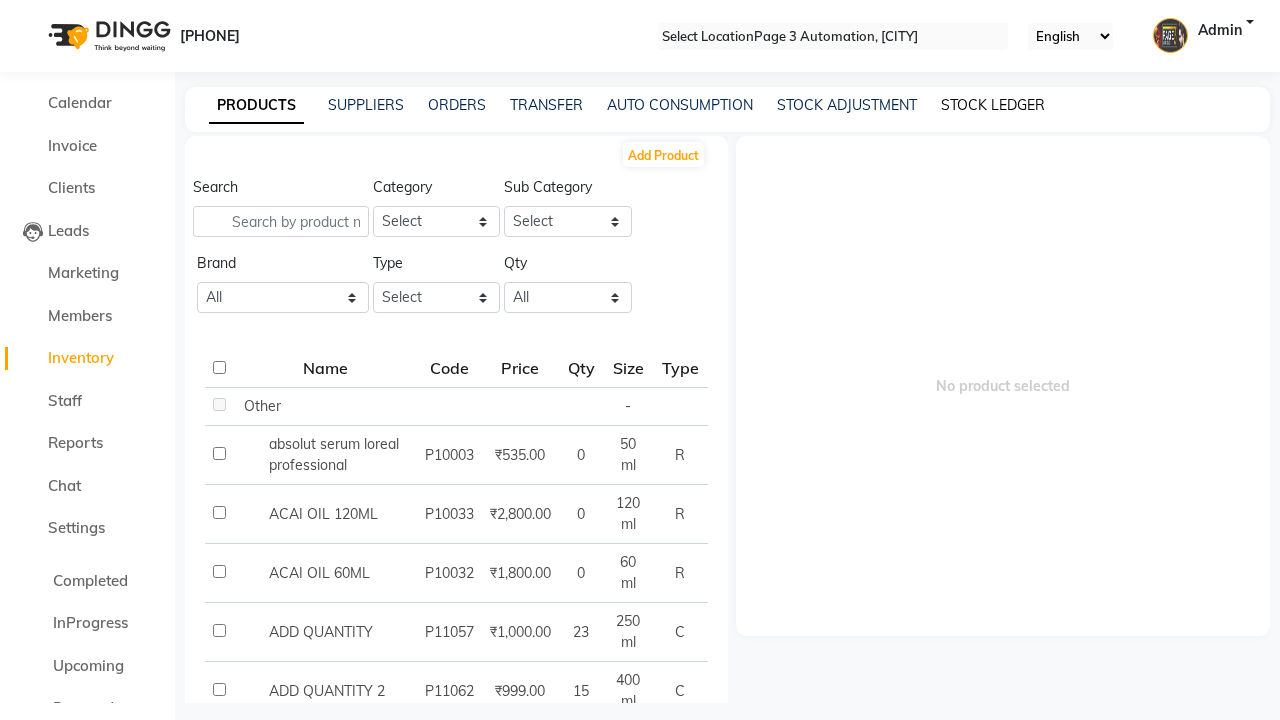 click on "STOCK LEDGER" at bounding box center (993, 105) 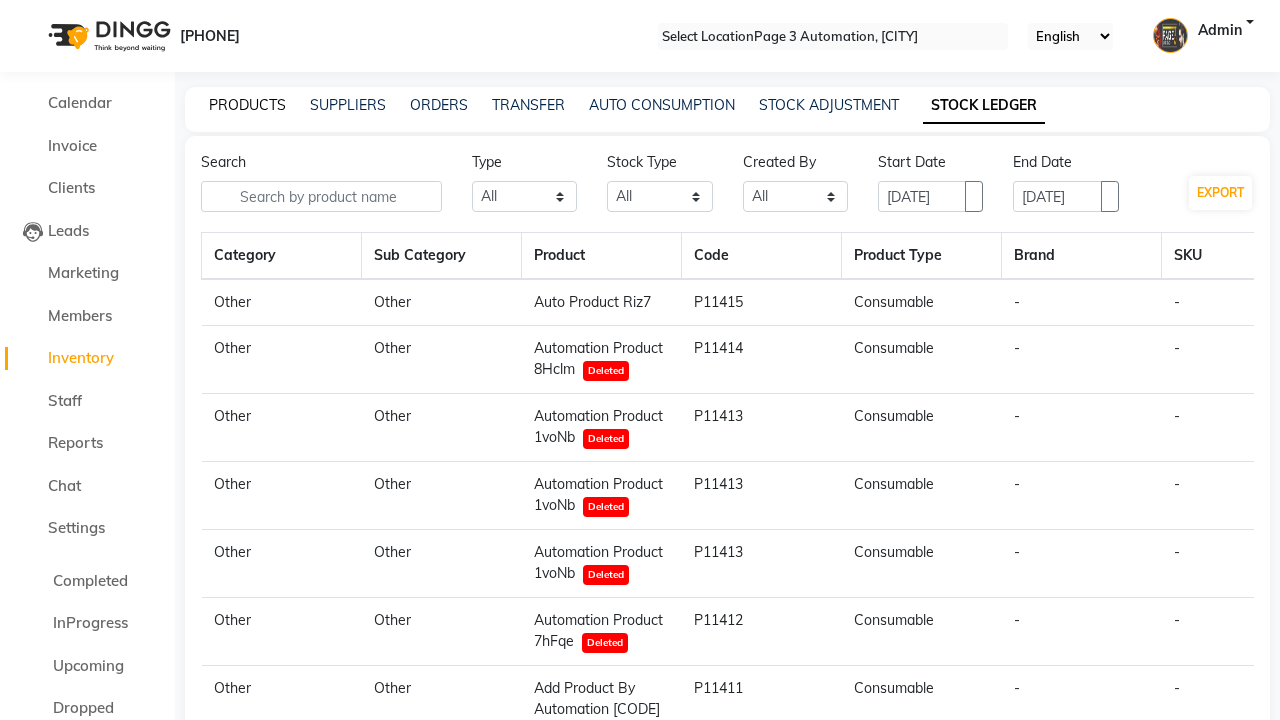 click on "PRODUCTS" at bounding box center (247, 105) 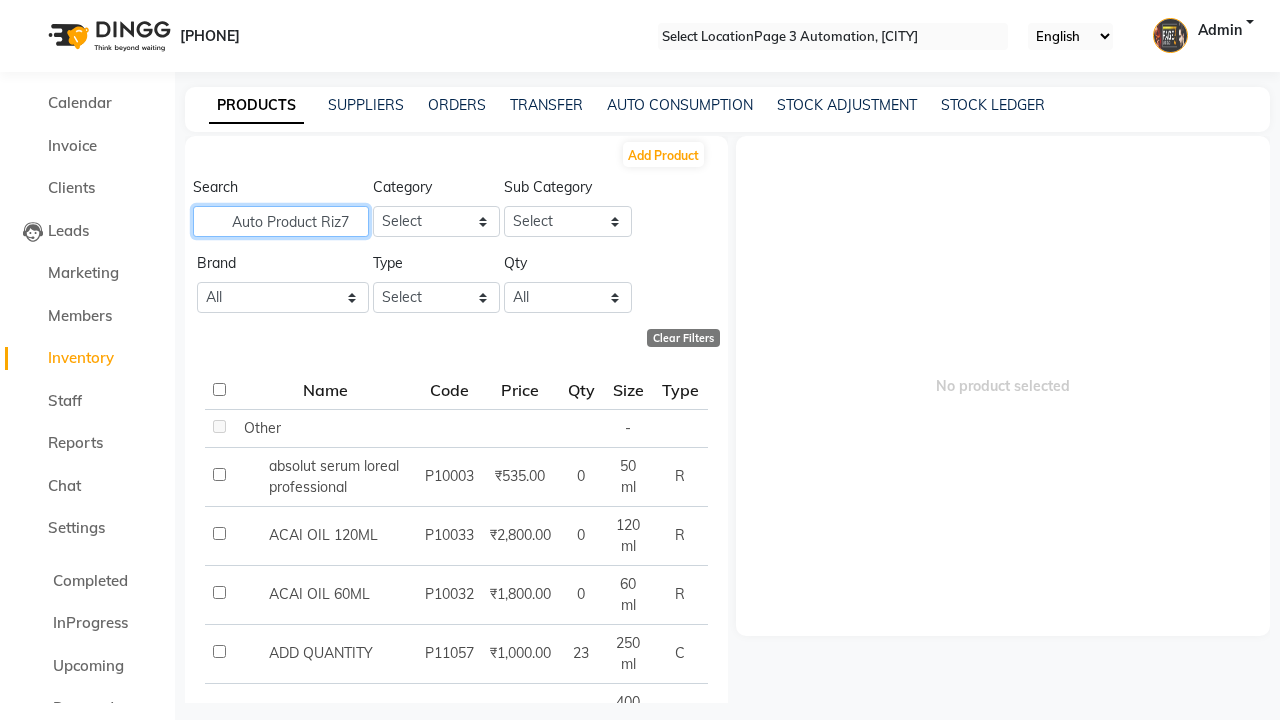 type on "Auto Product Riz7" 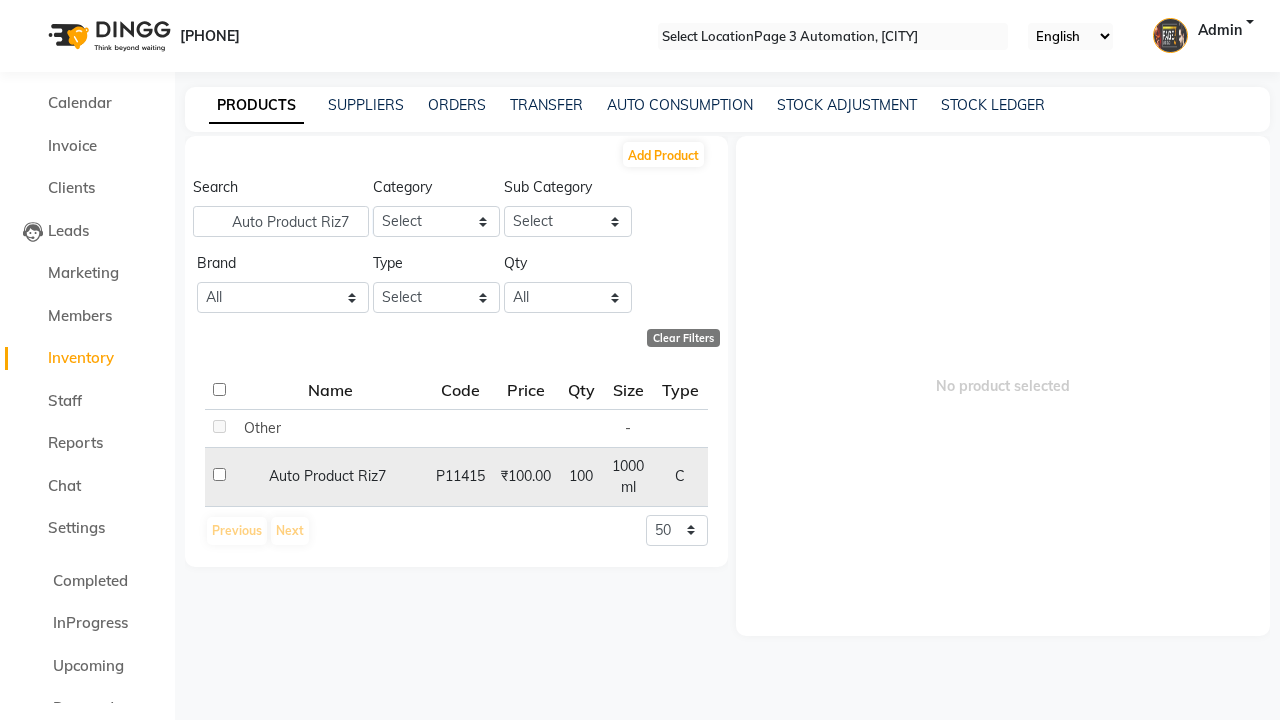 click at bounding box center [219, 426] 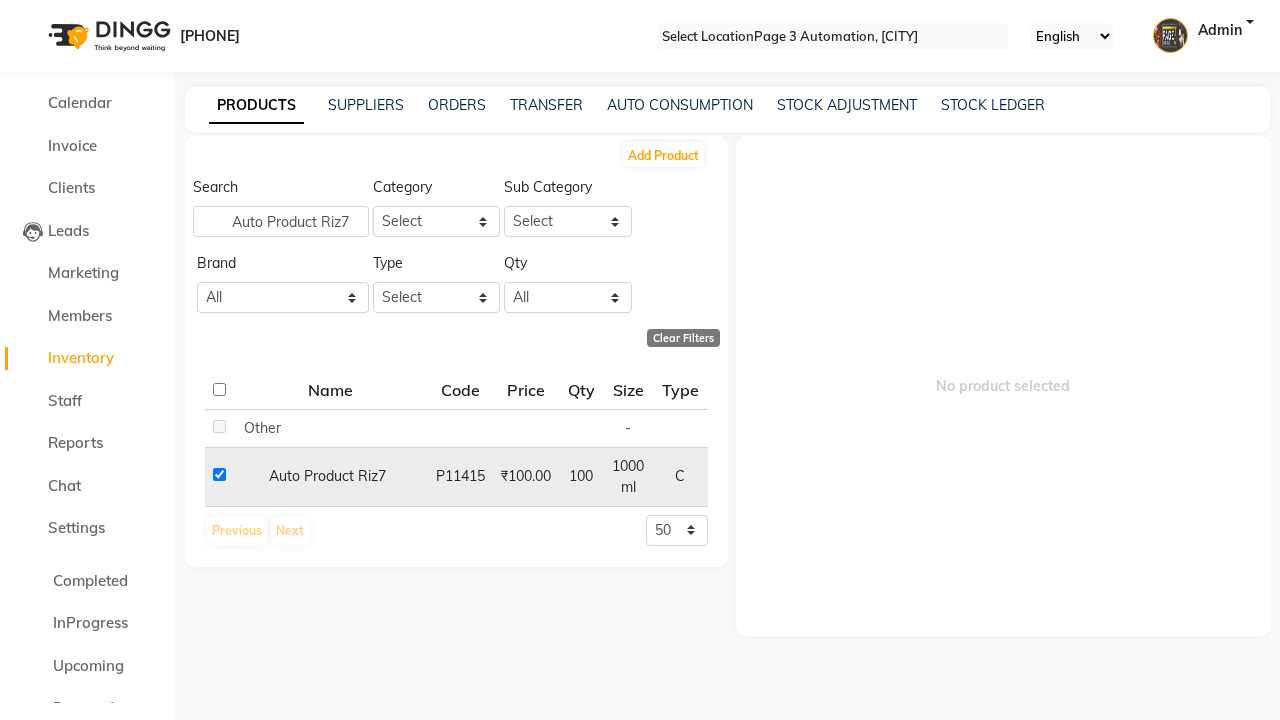 checkbox on "true" 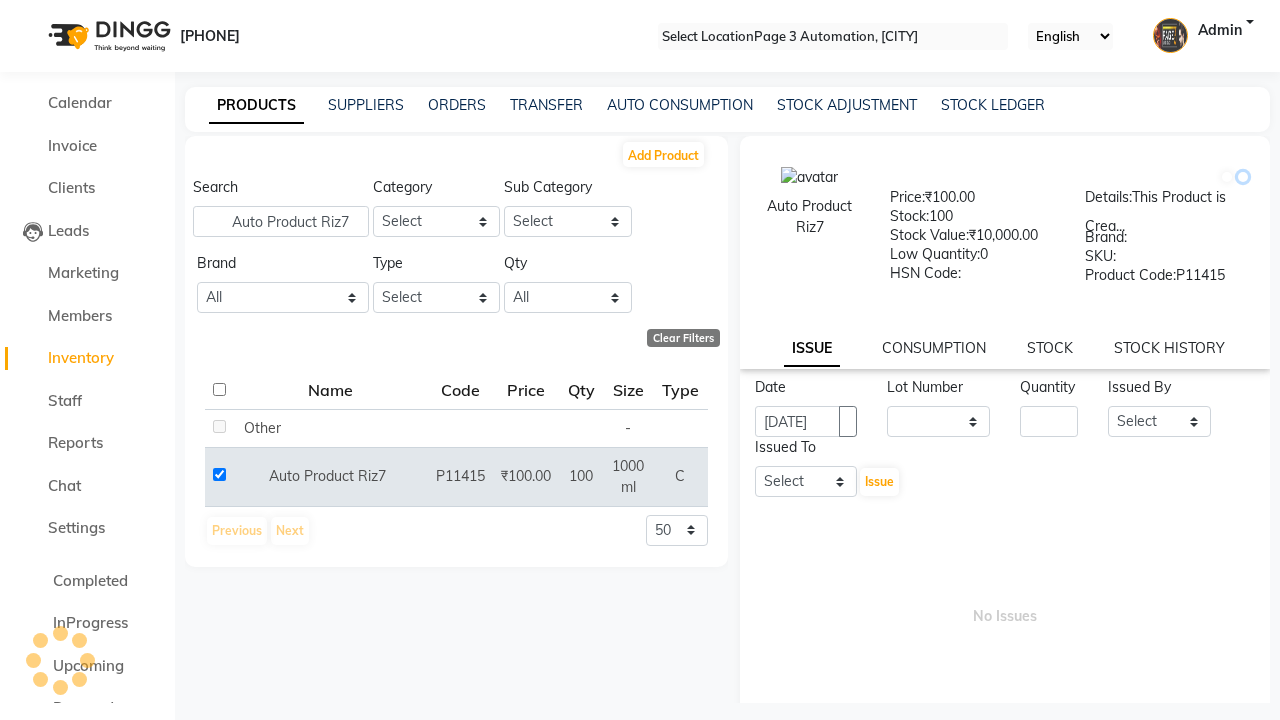 click at bounding box center (1243, 177) 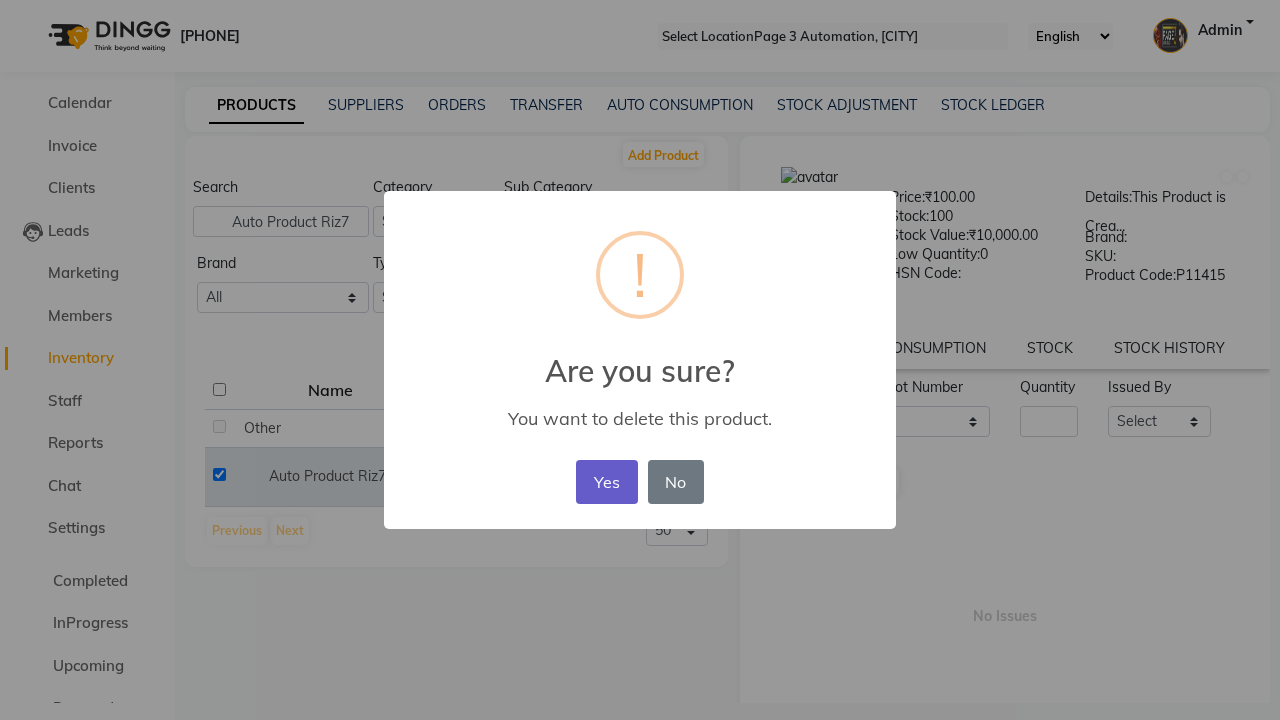 click on "Yes" at bounding box center (606, 482) 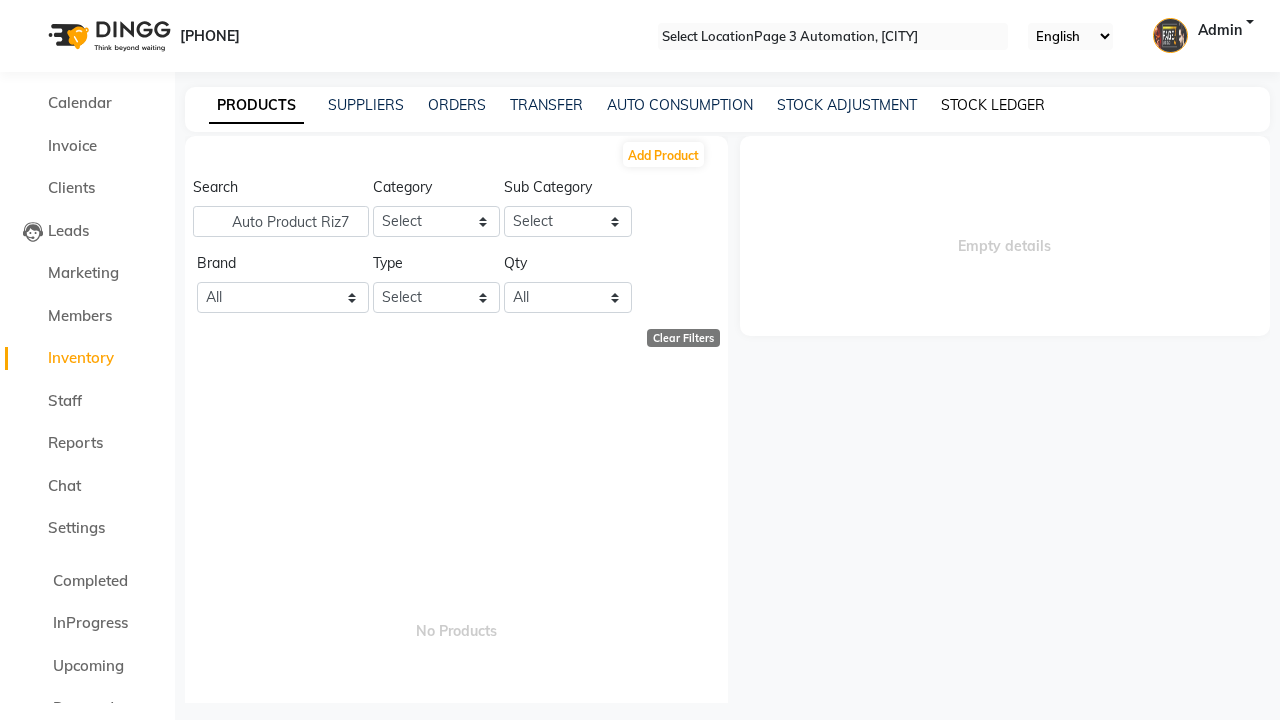 click on "Product deleted successfully!" at bounding box center [640, 764] 